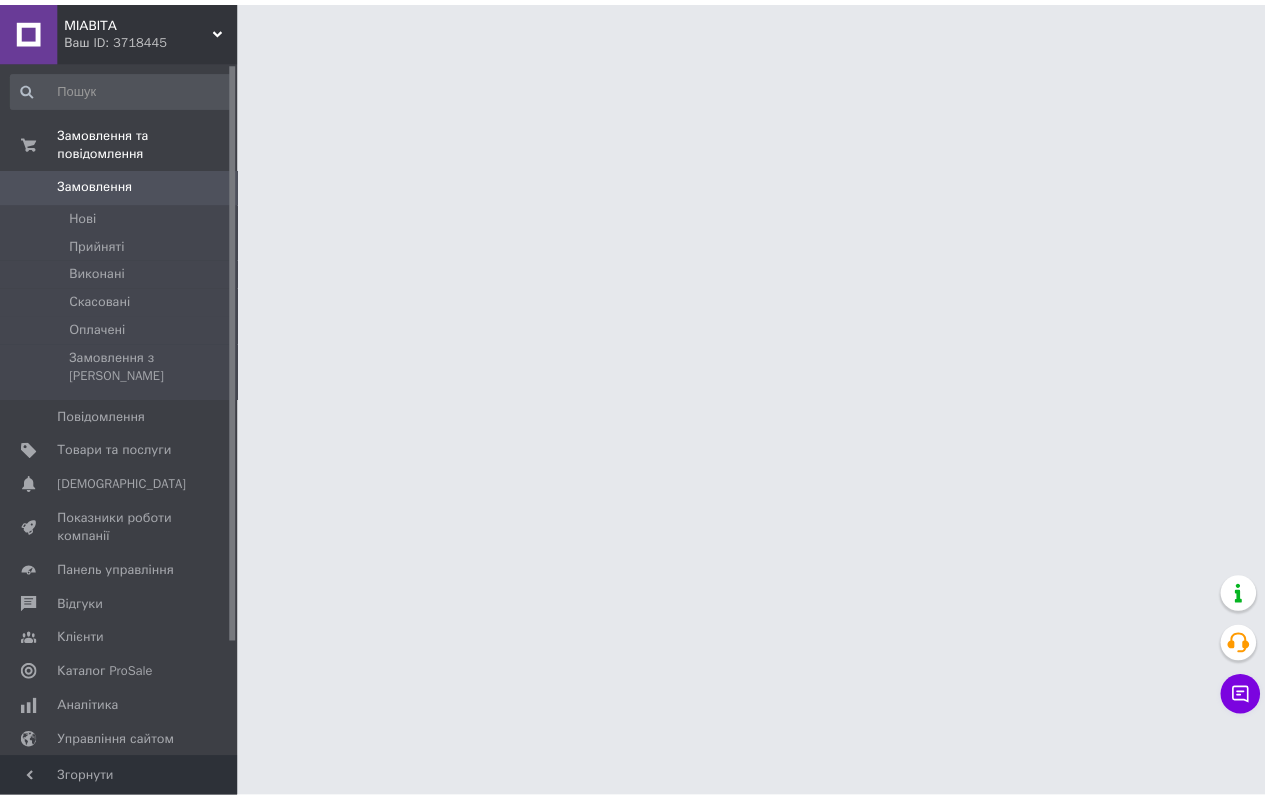 scroll, scrollTop: 0, scrollLeft: 0, axis: both 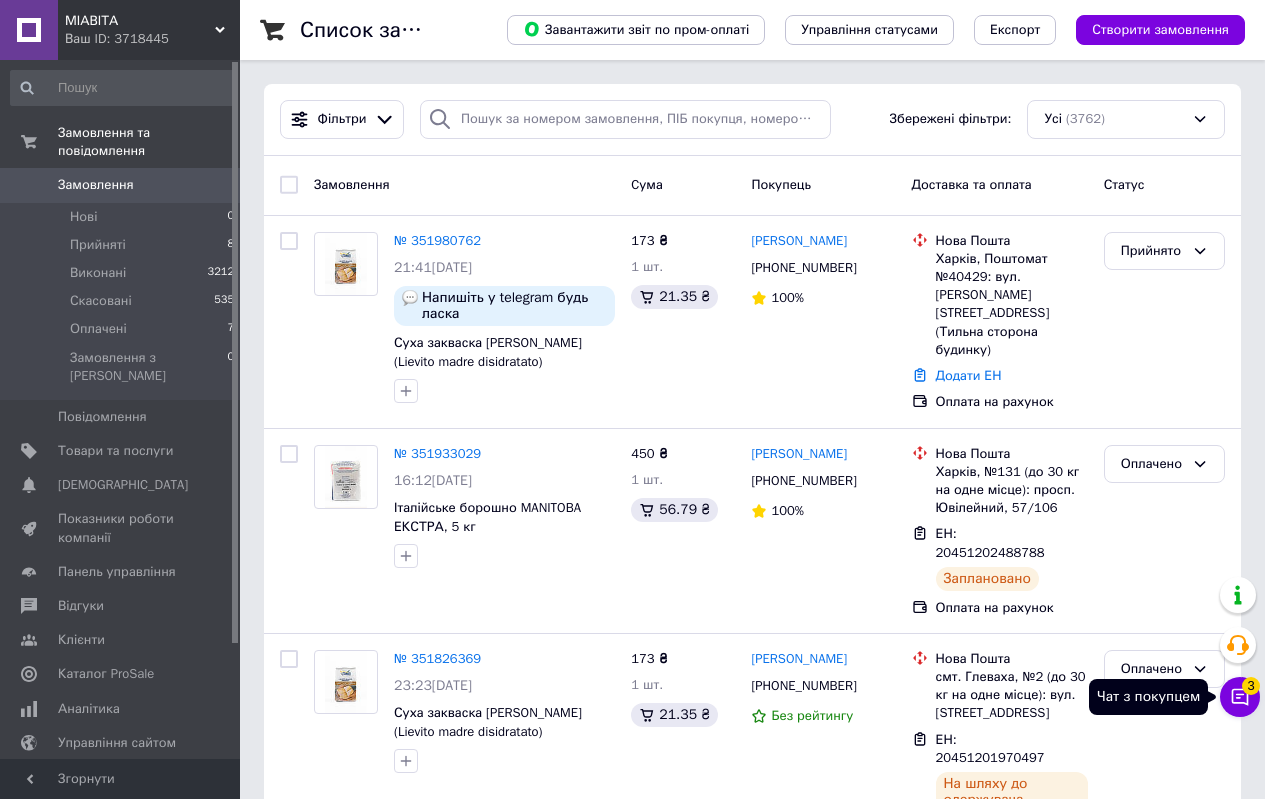 click 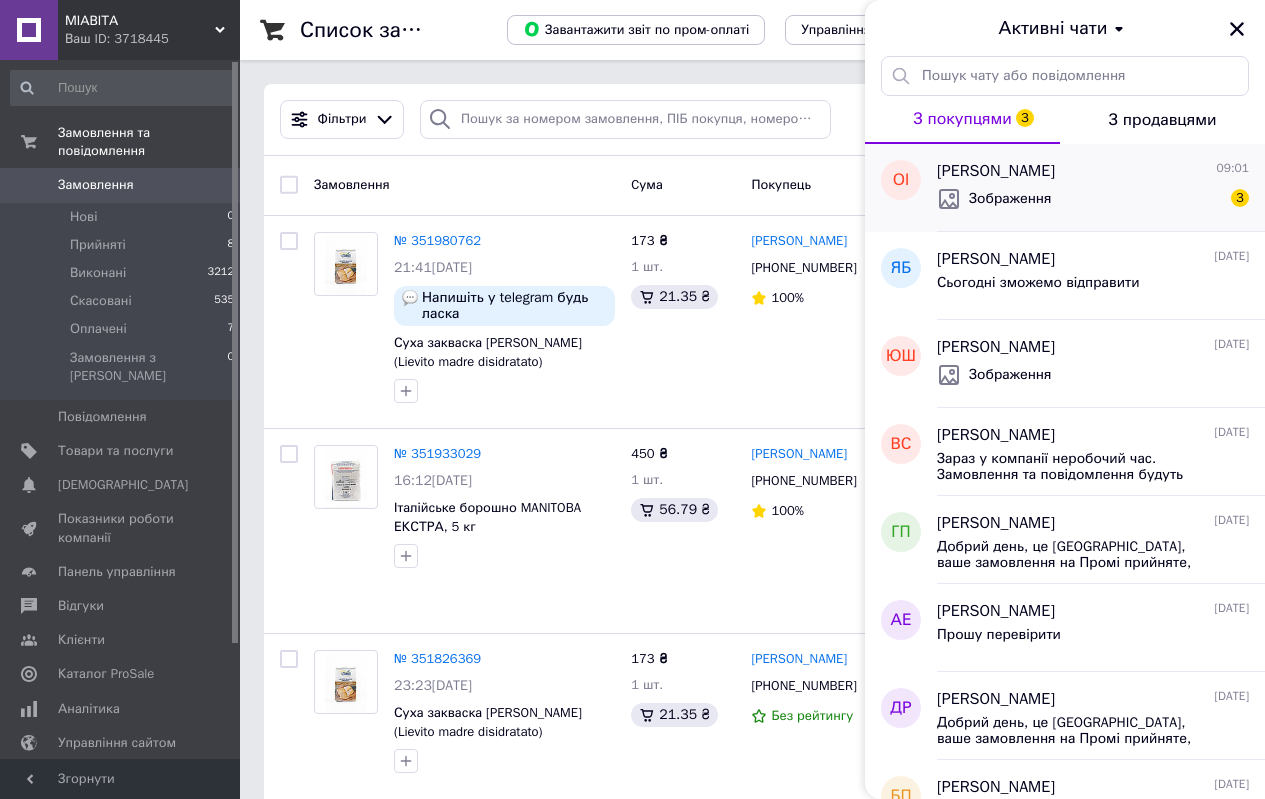 click on "Зображення 3" at bounding box center (1093, 199) 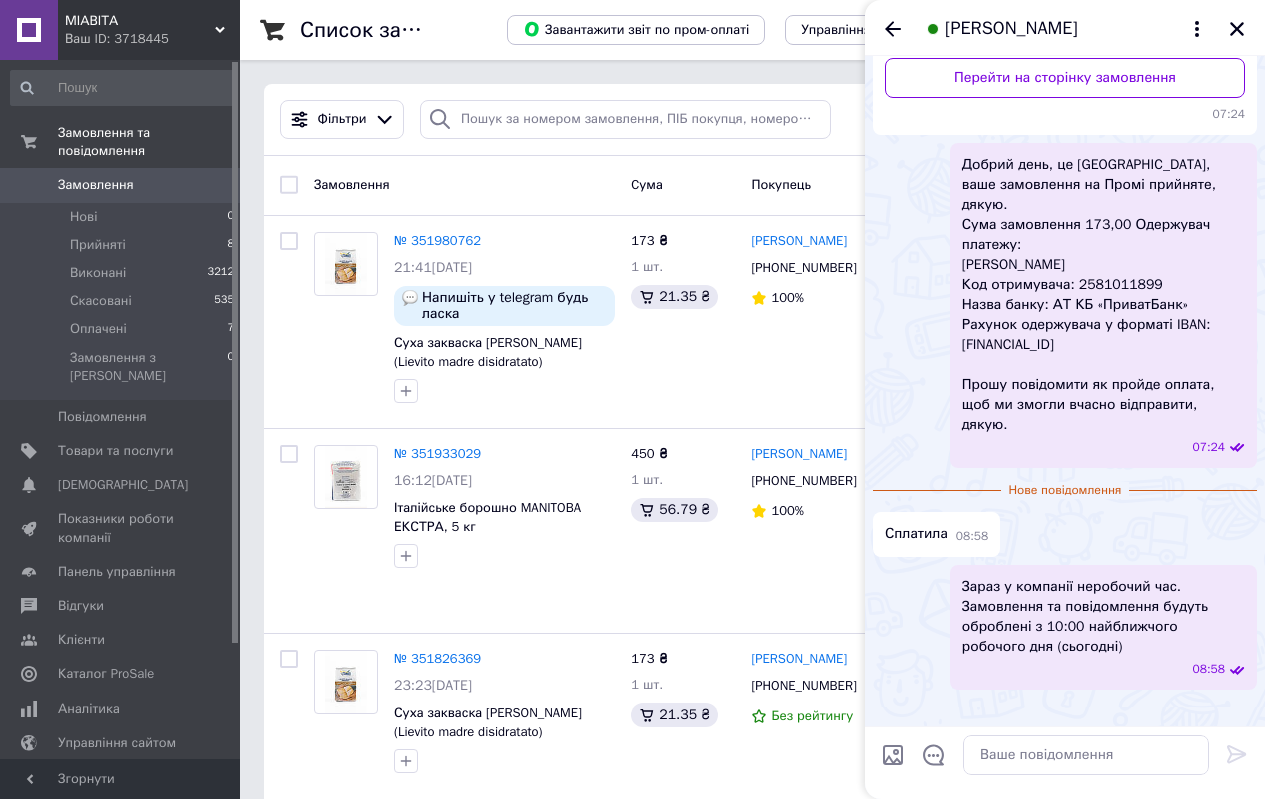 scroll, scrollTop: 508, scrollLeft: 0, axis: vertical 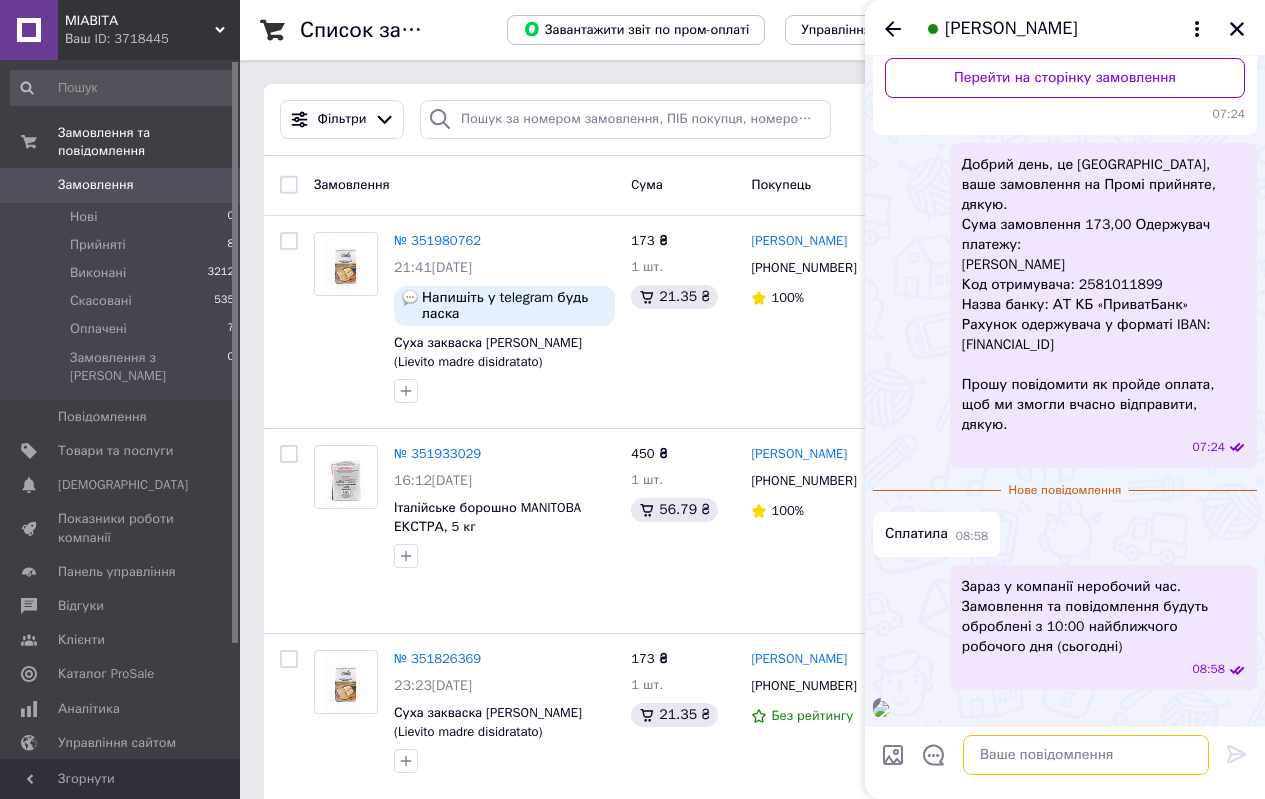 click at bounding box center (1086, 755) 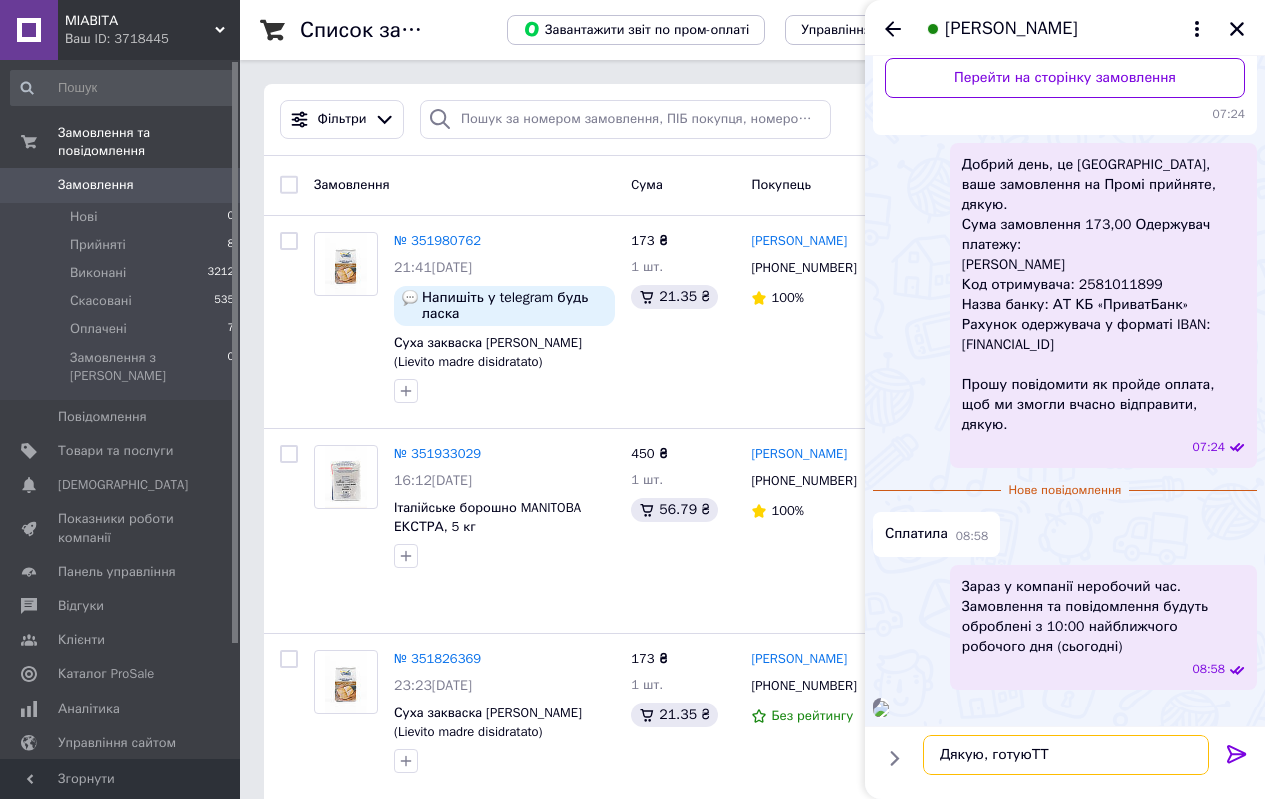type on "Дякую, [PERSON_NAME]" 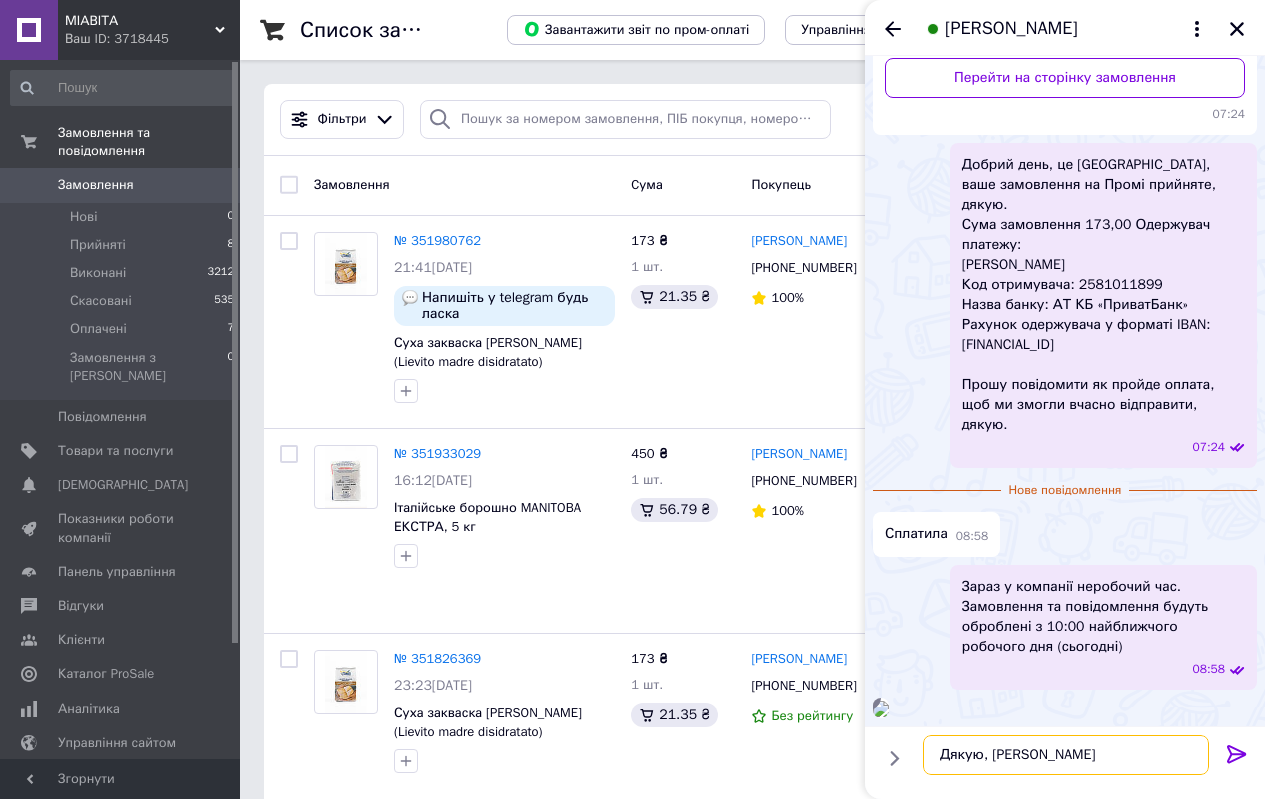 type 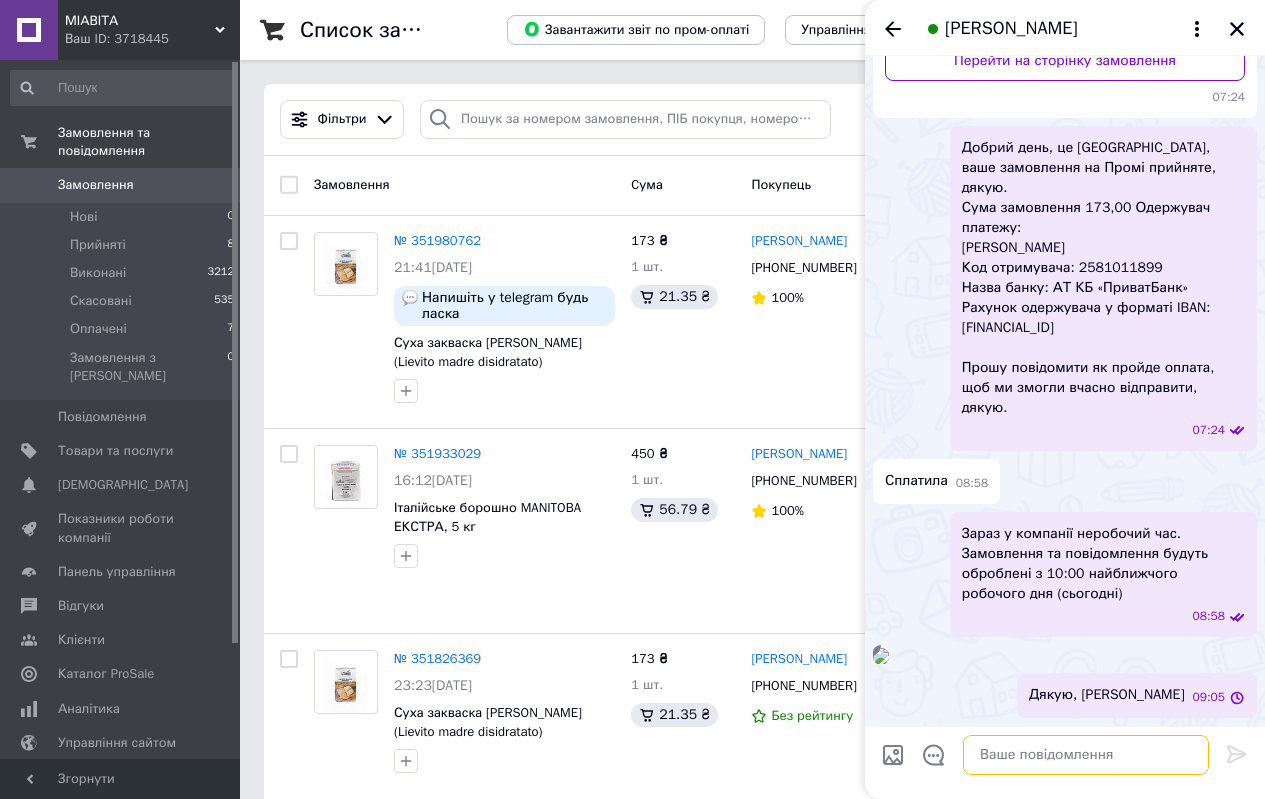 scroll, scrollTop: 525, scrollLeft: 0, axis: vertical 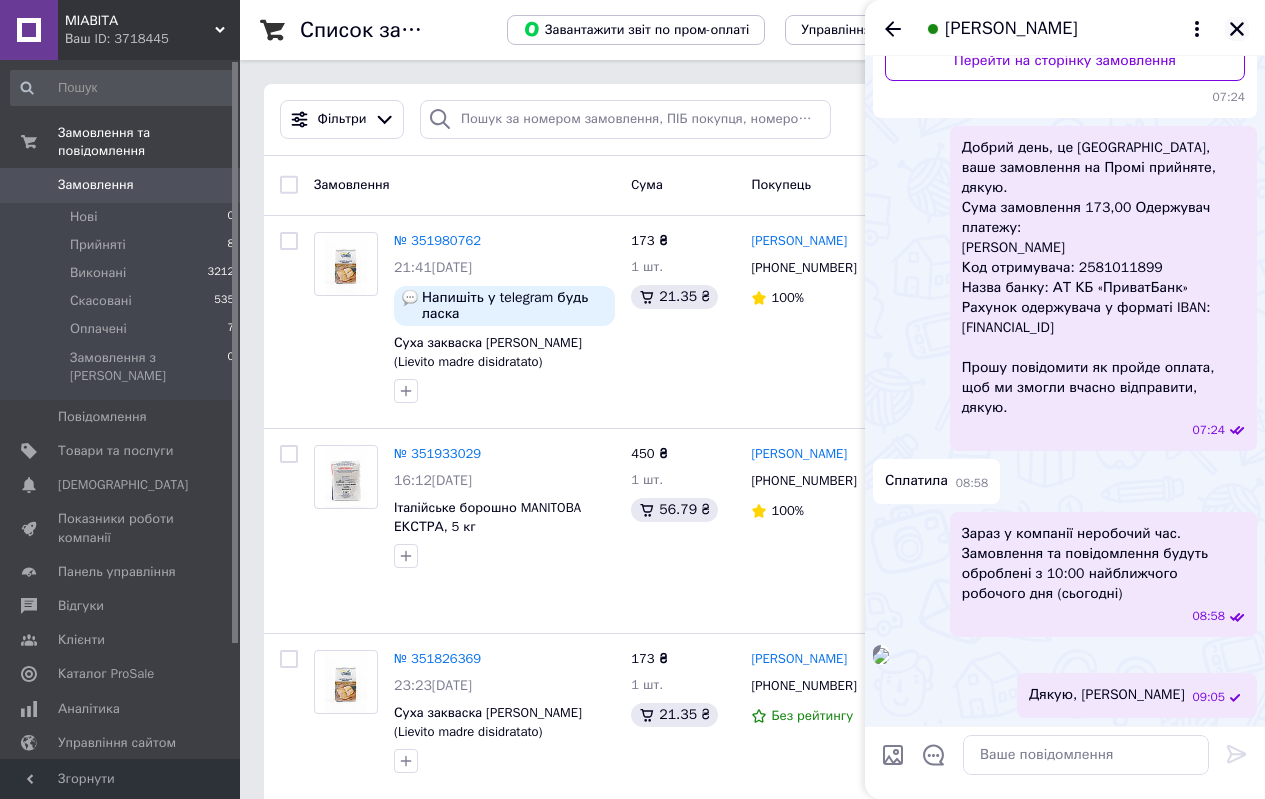 click 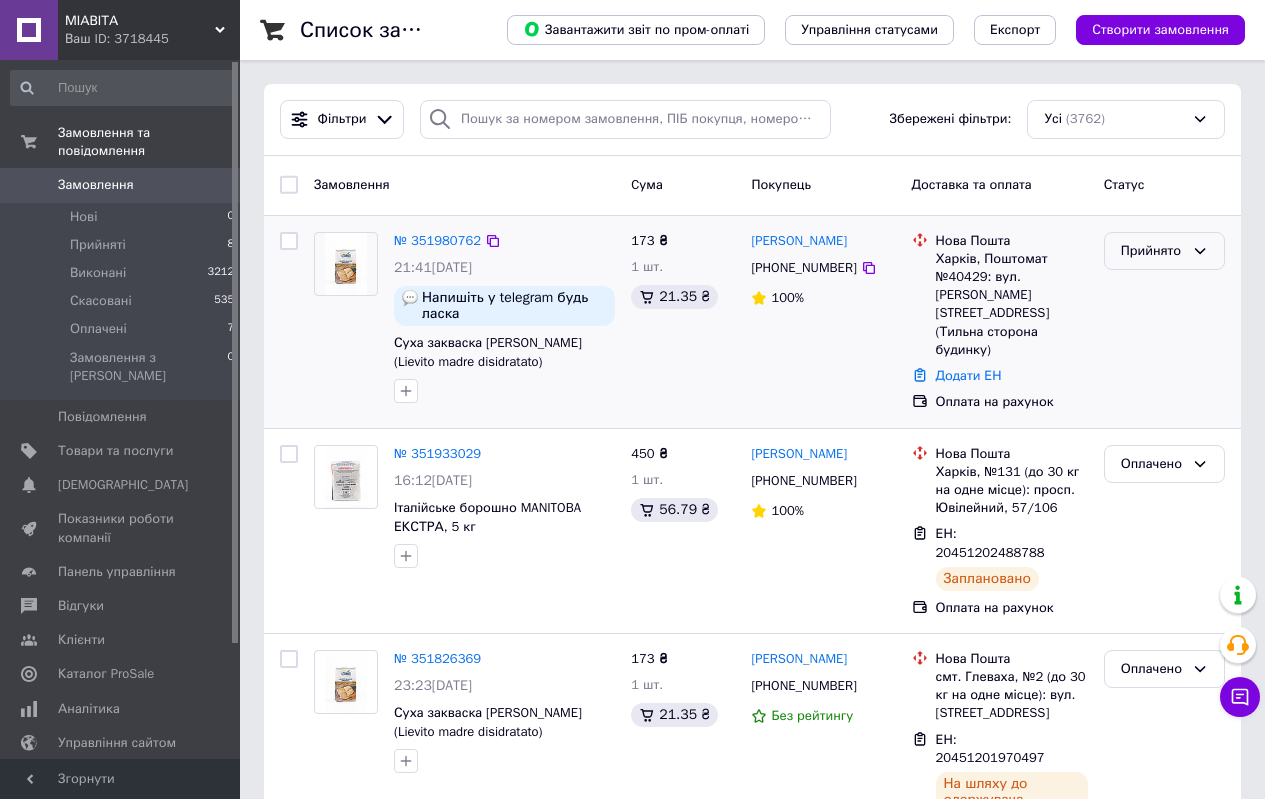 click 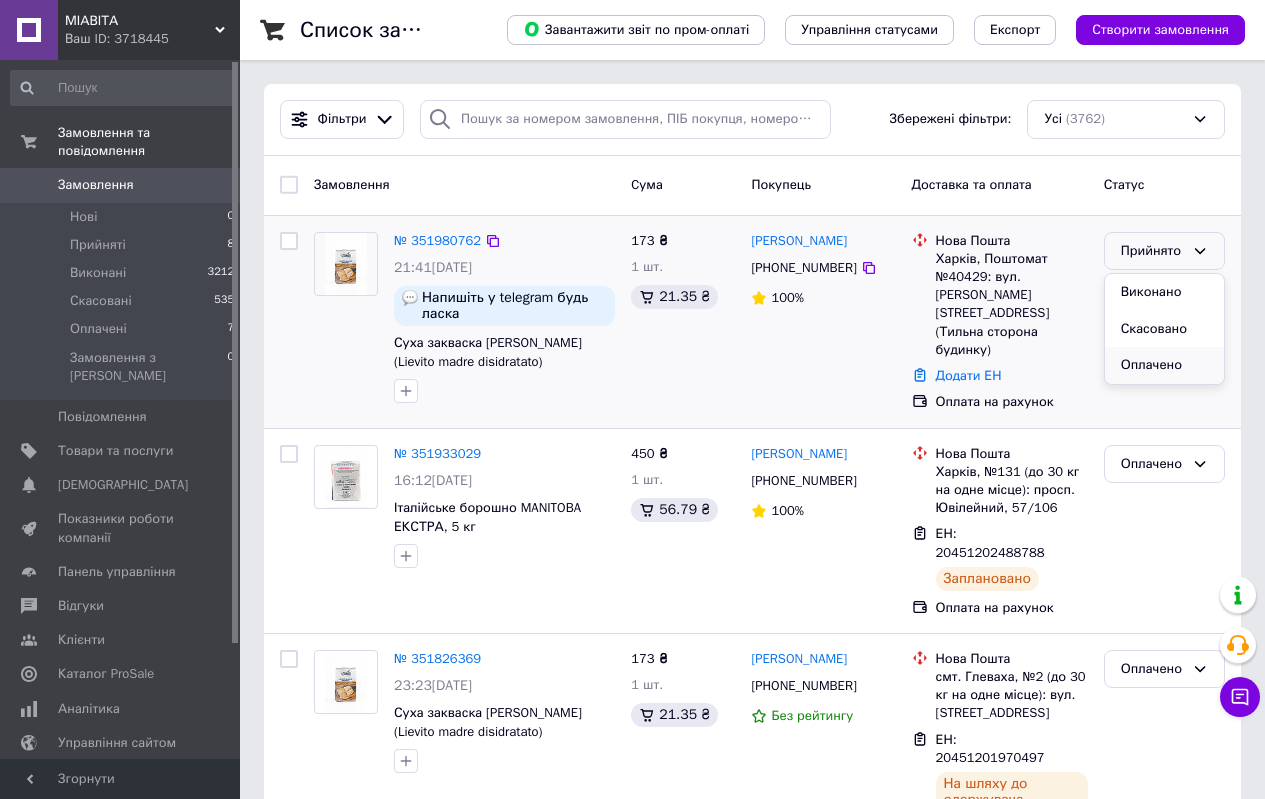 click on "Оплачено" at bounding box center (1164, 365) 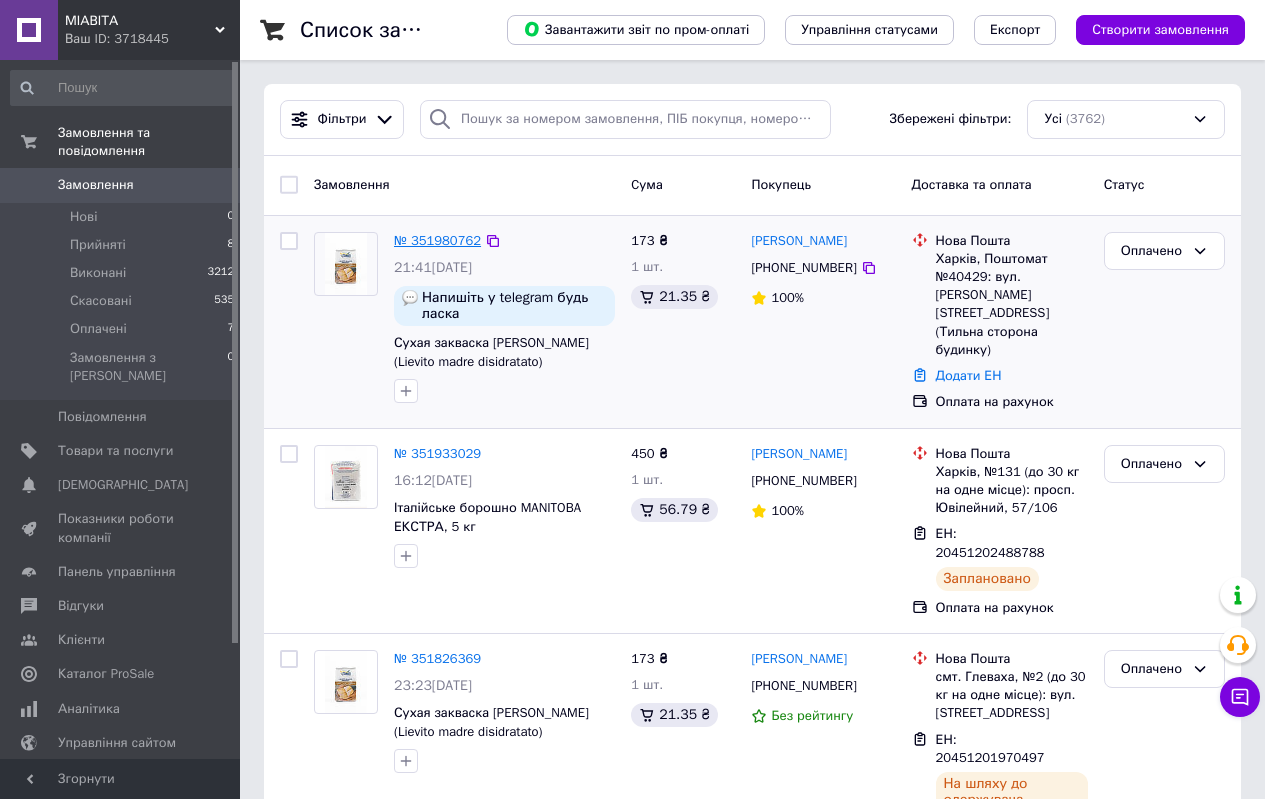 click on "№ 351980762" at bounding box center (437, 240) 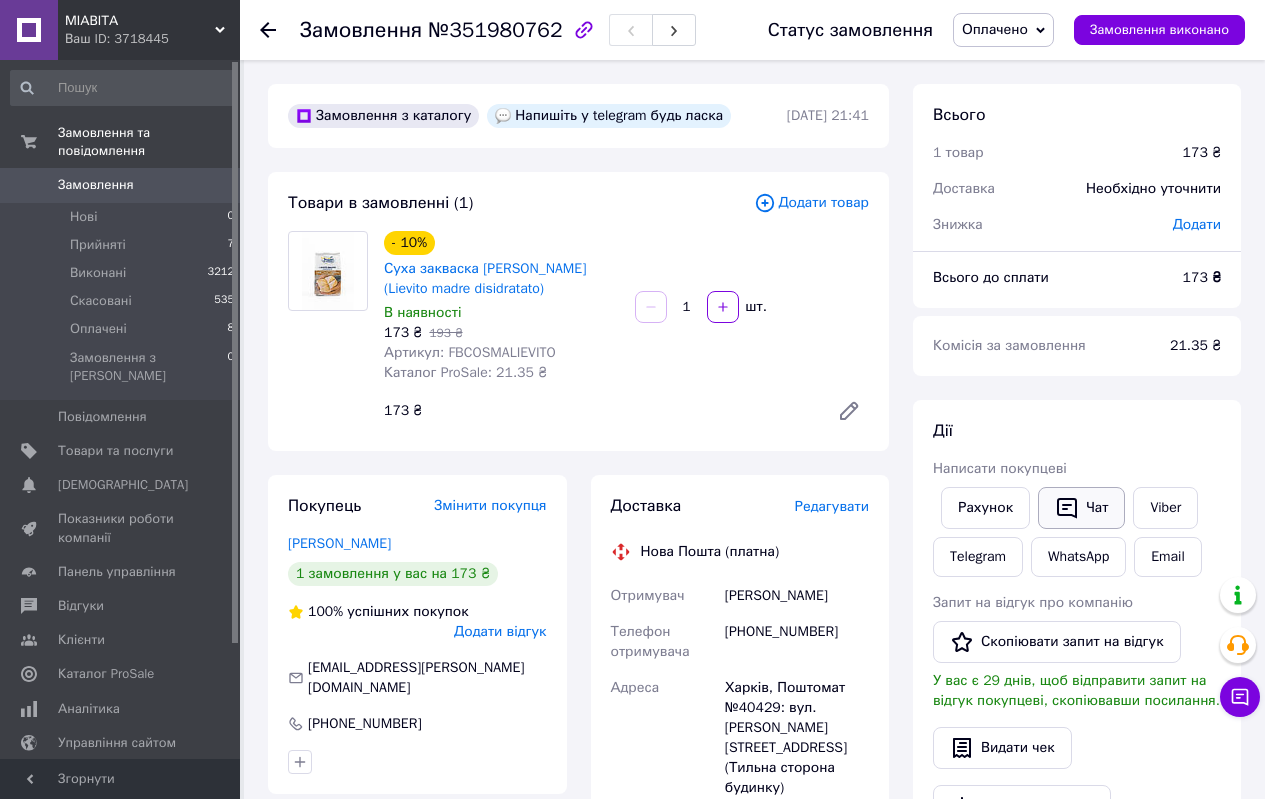 click on "Чат" at bounding box center [1081, 508] 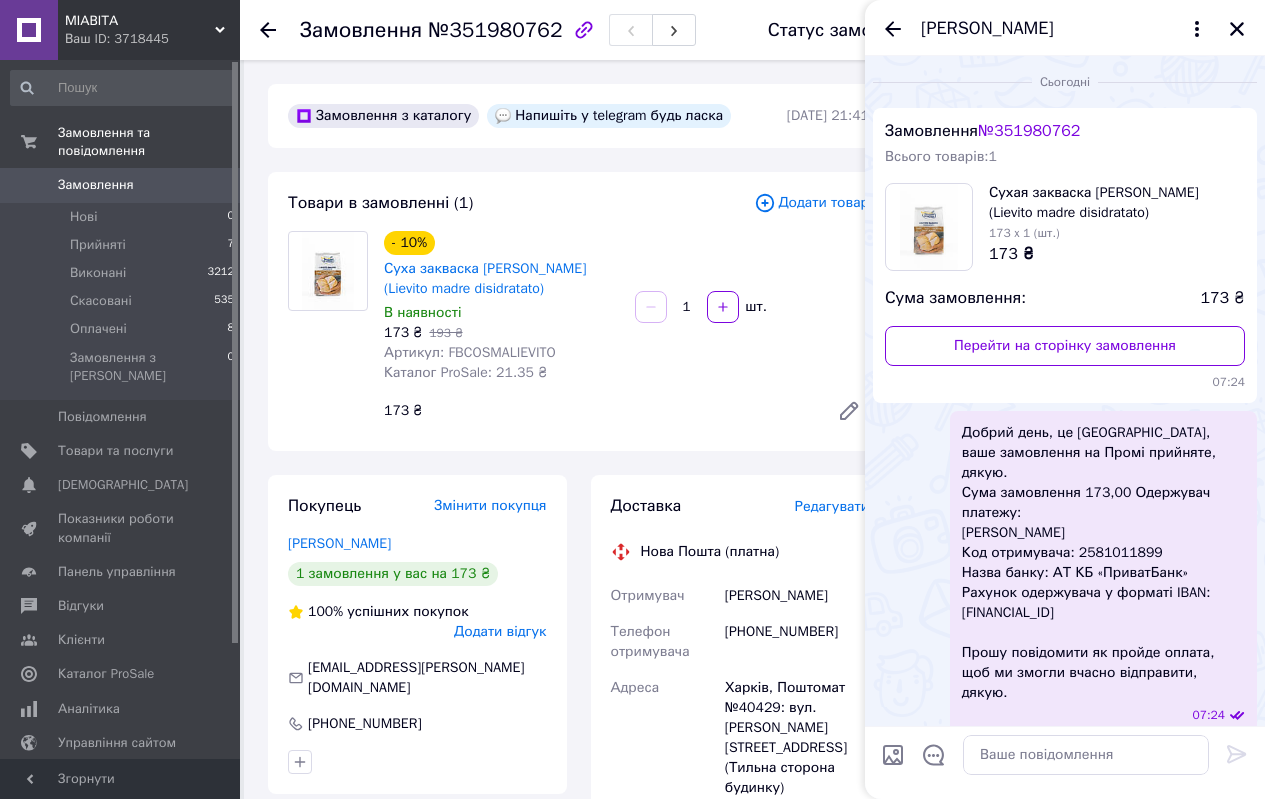 scroll, scrollTop: 401, scrollLeft: 0, axis: vertical 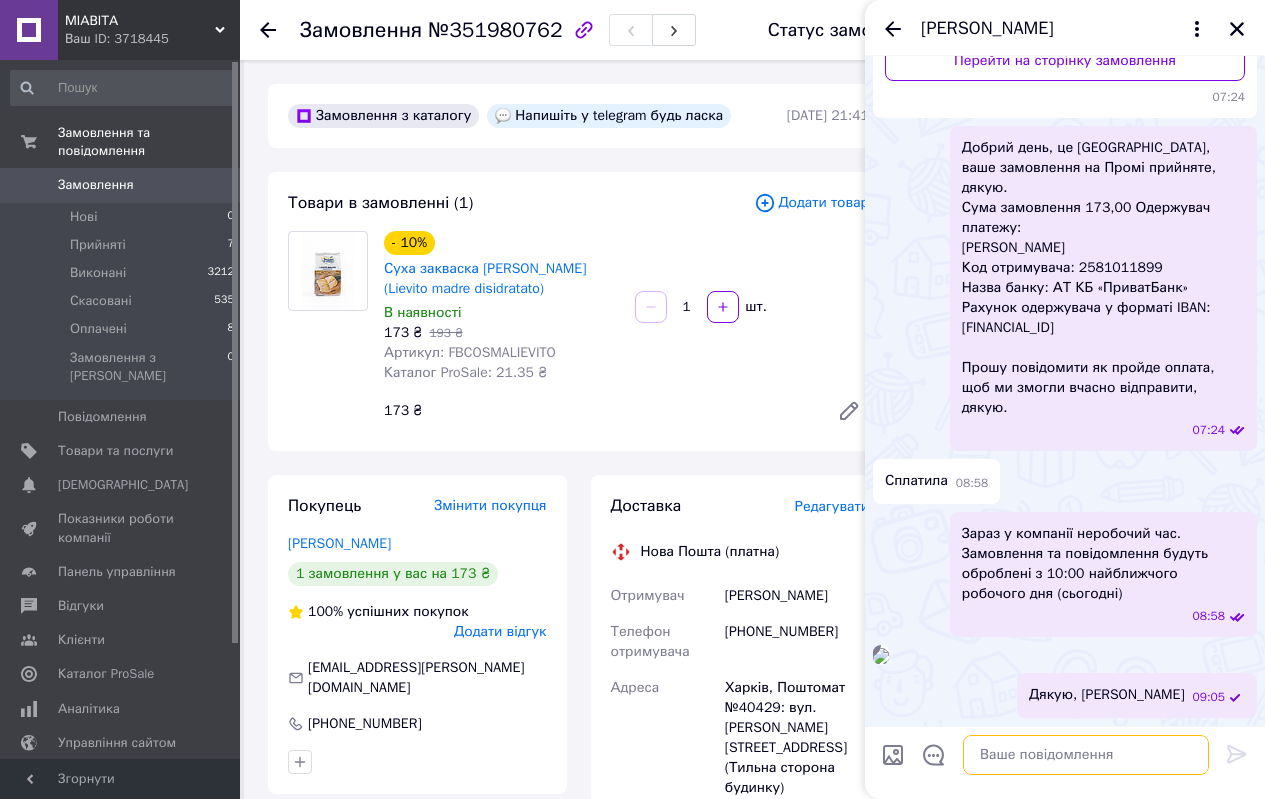 click at bounding box center (1086, 755) 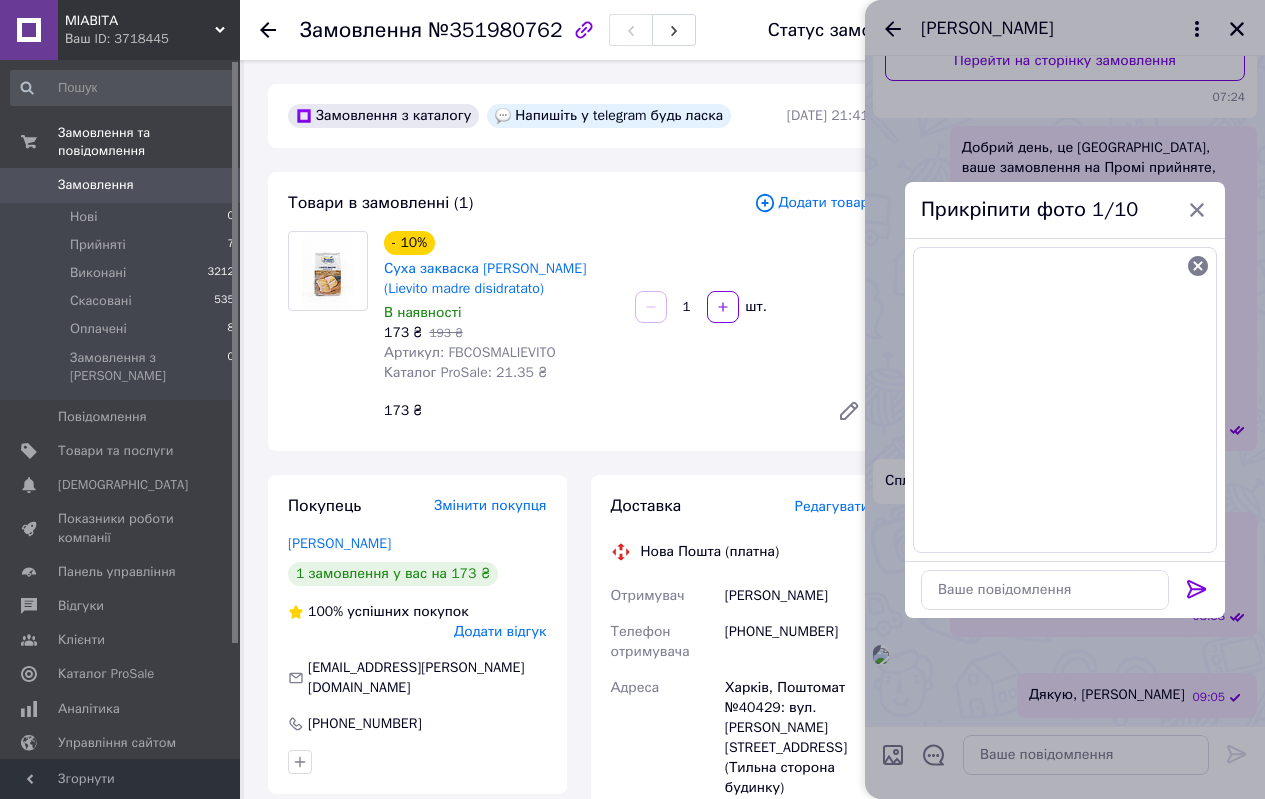 click 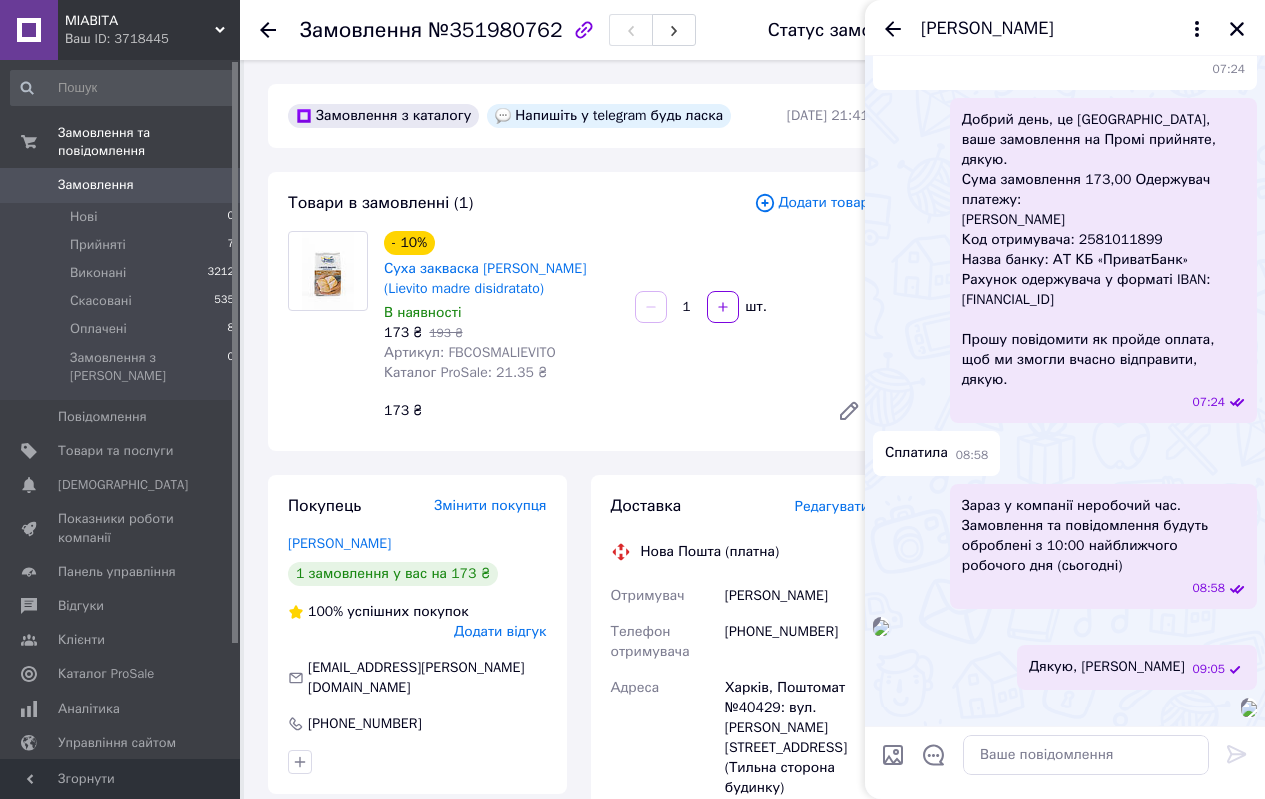 scroll, scrollTop: 704, scrollLeft: 0, axis: vertical 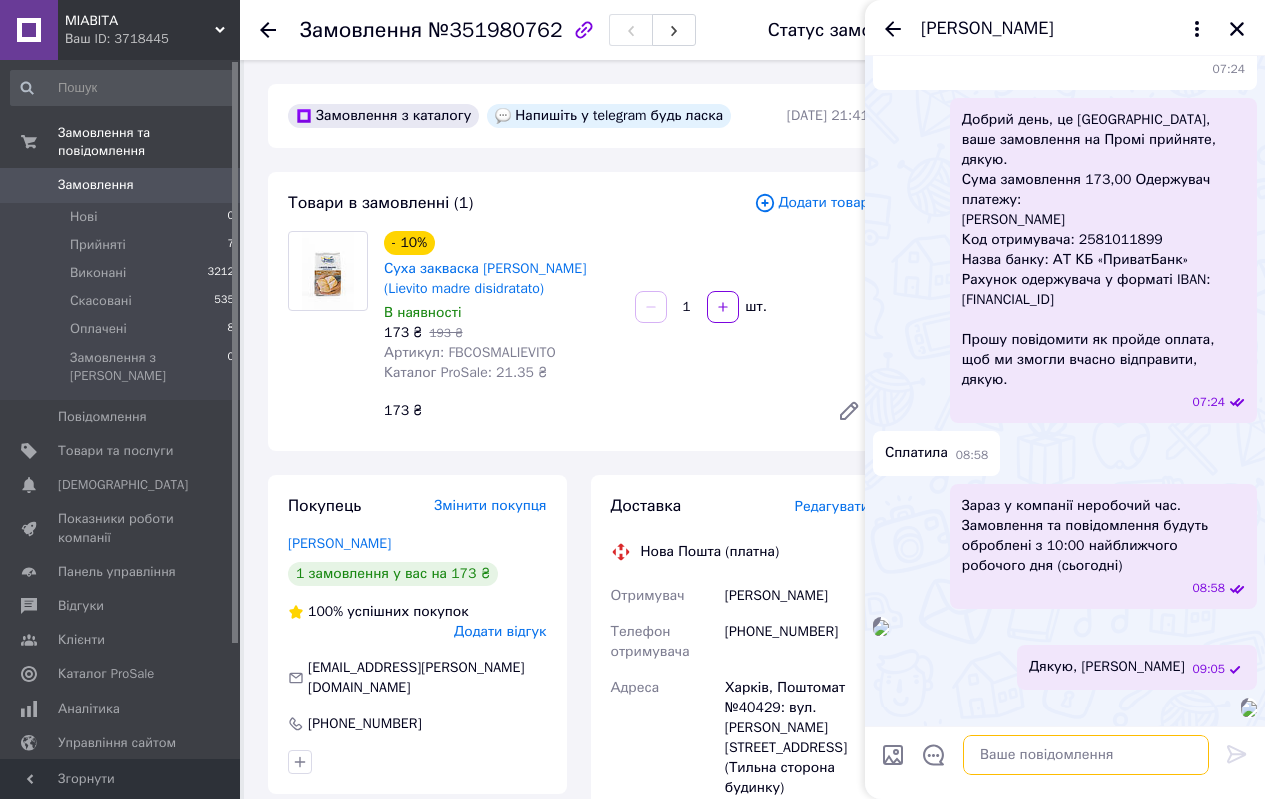click at bounding box center [1086, 755] 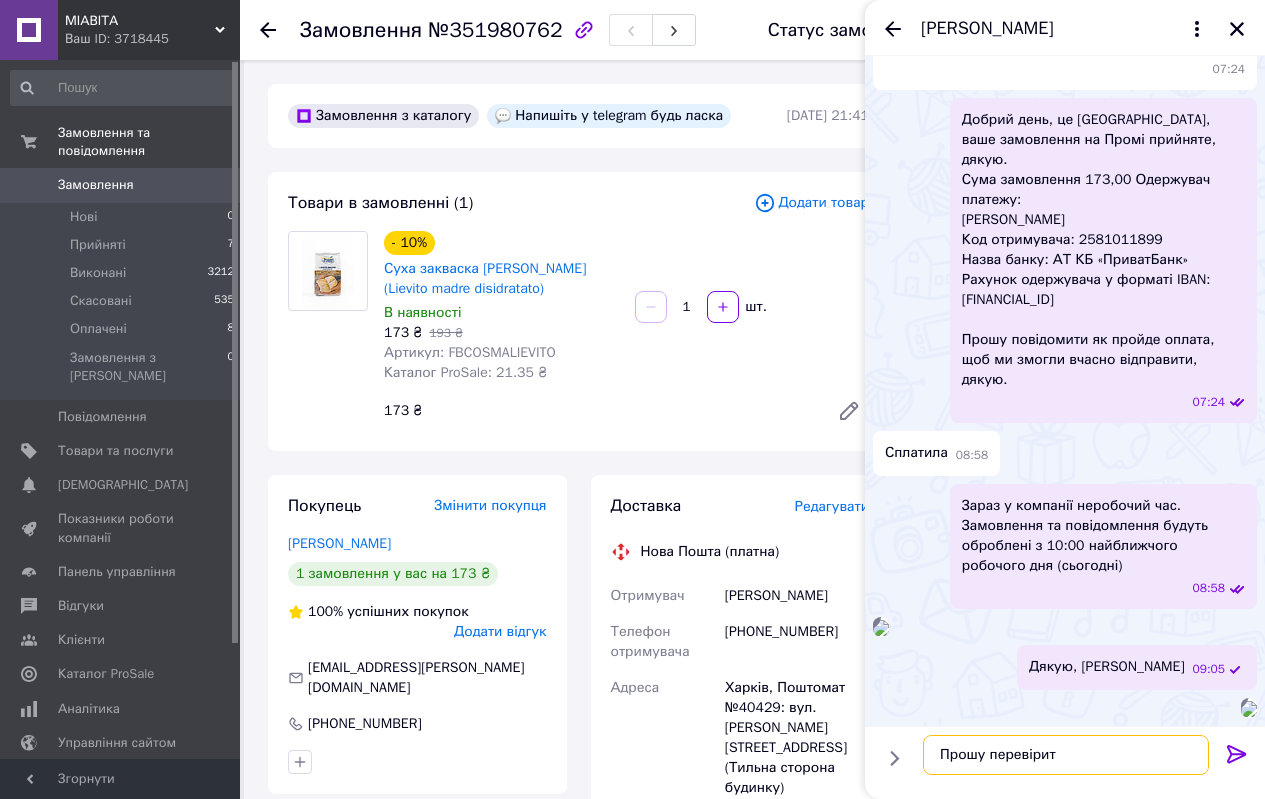 type on "Прошу перевірити" 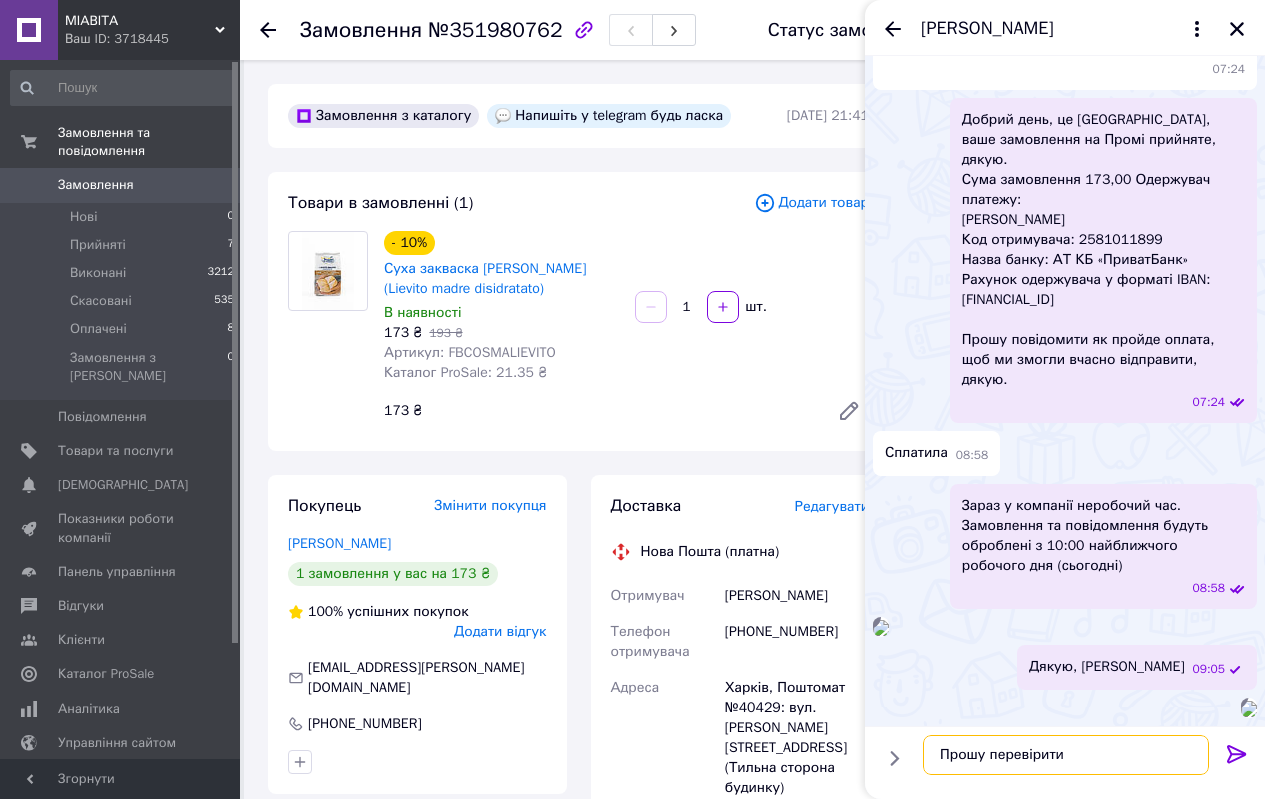 type 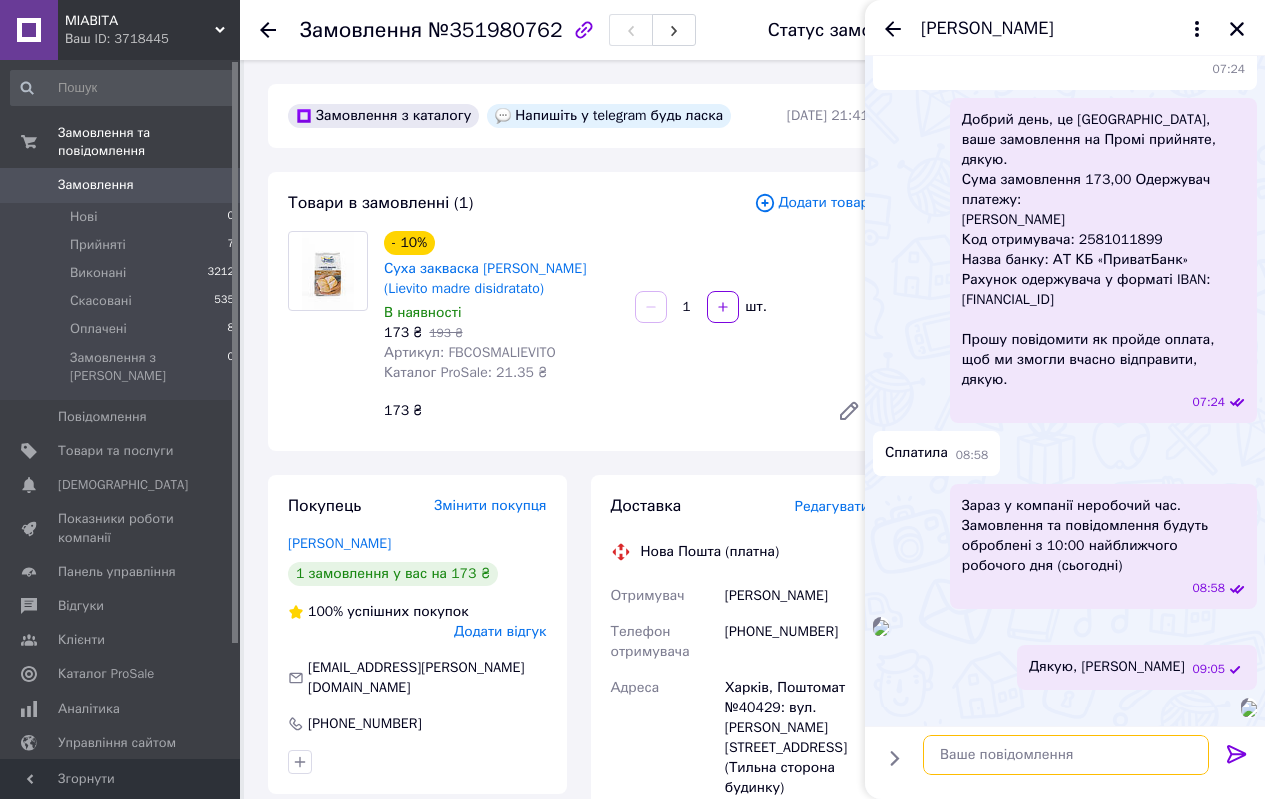 scroll, scrollTop: 757, scrollLeft: 0, axis: vertical 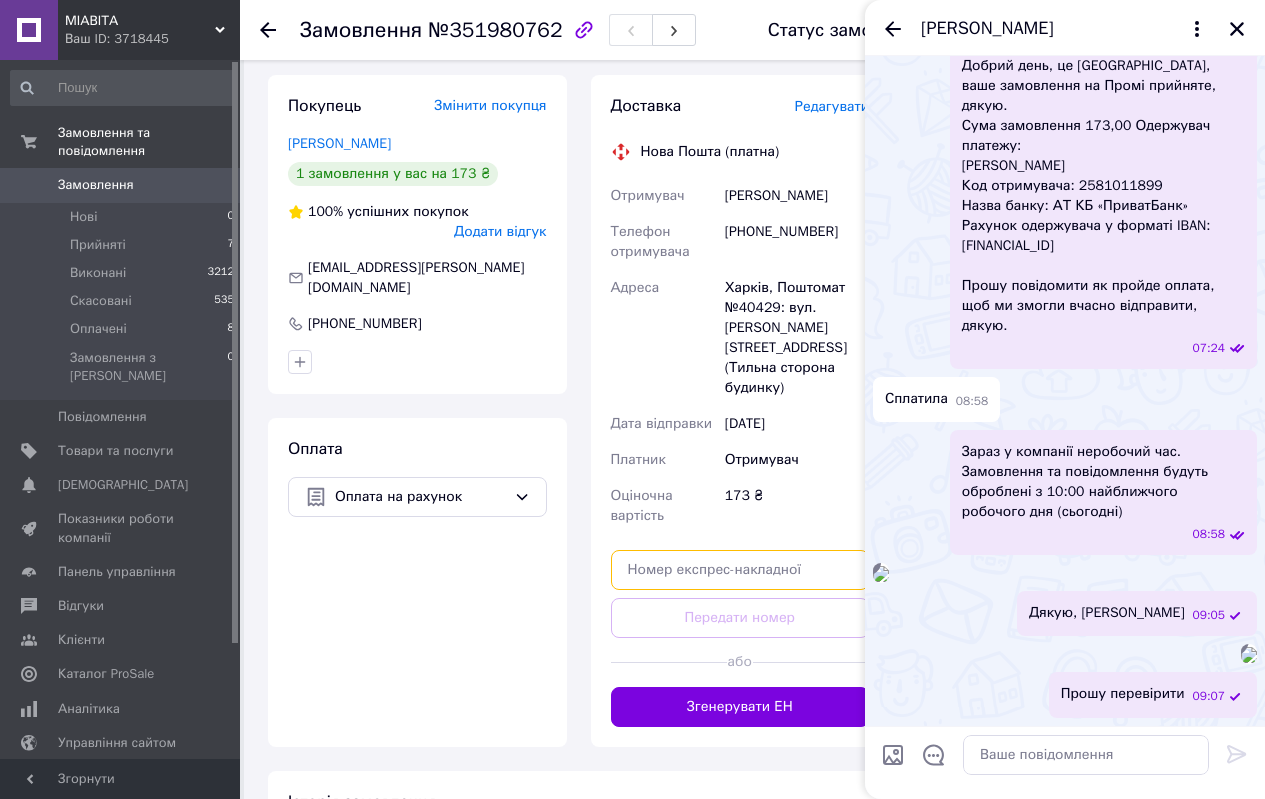 click at bounding box center (740, 570) 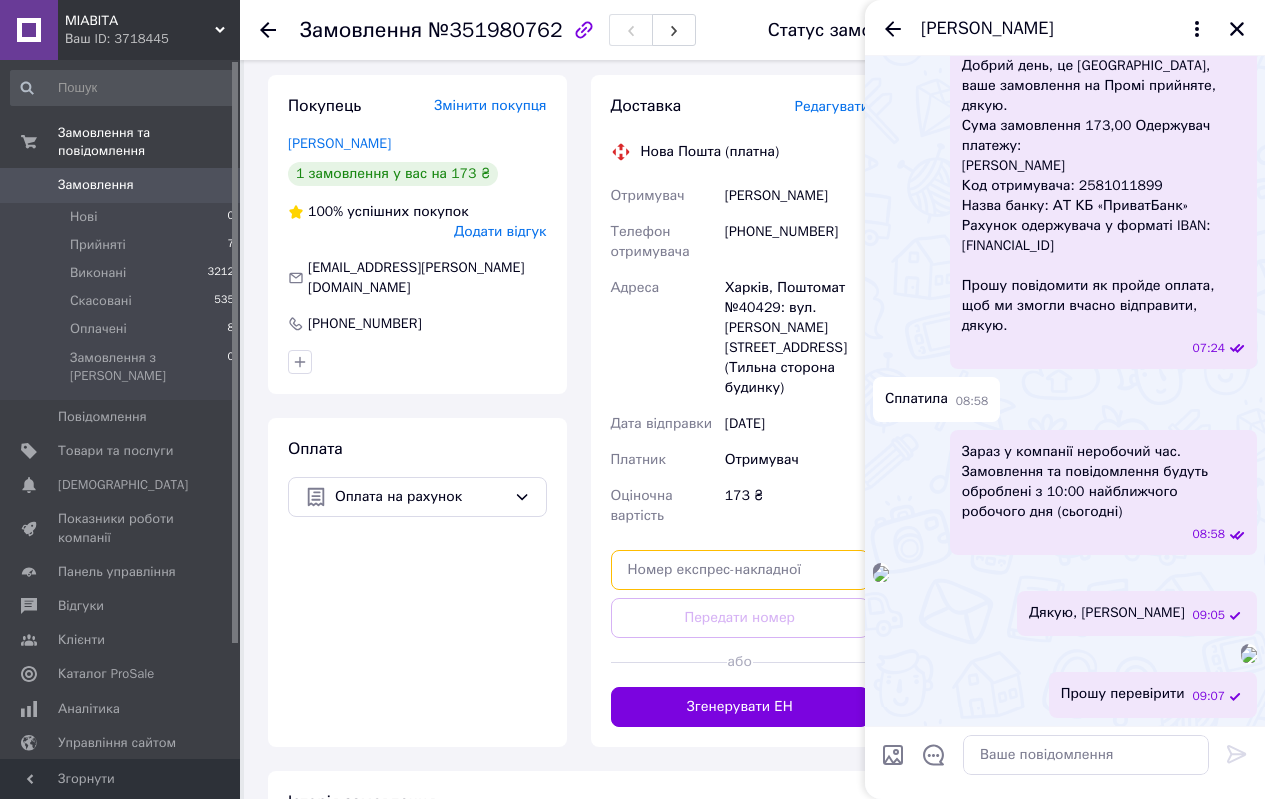 paste on "20451202729783" 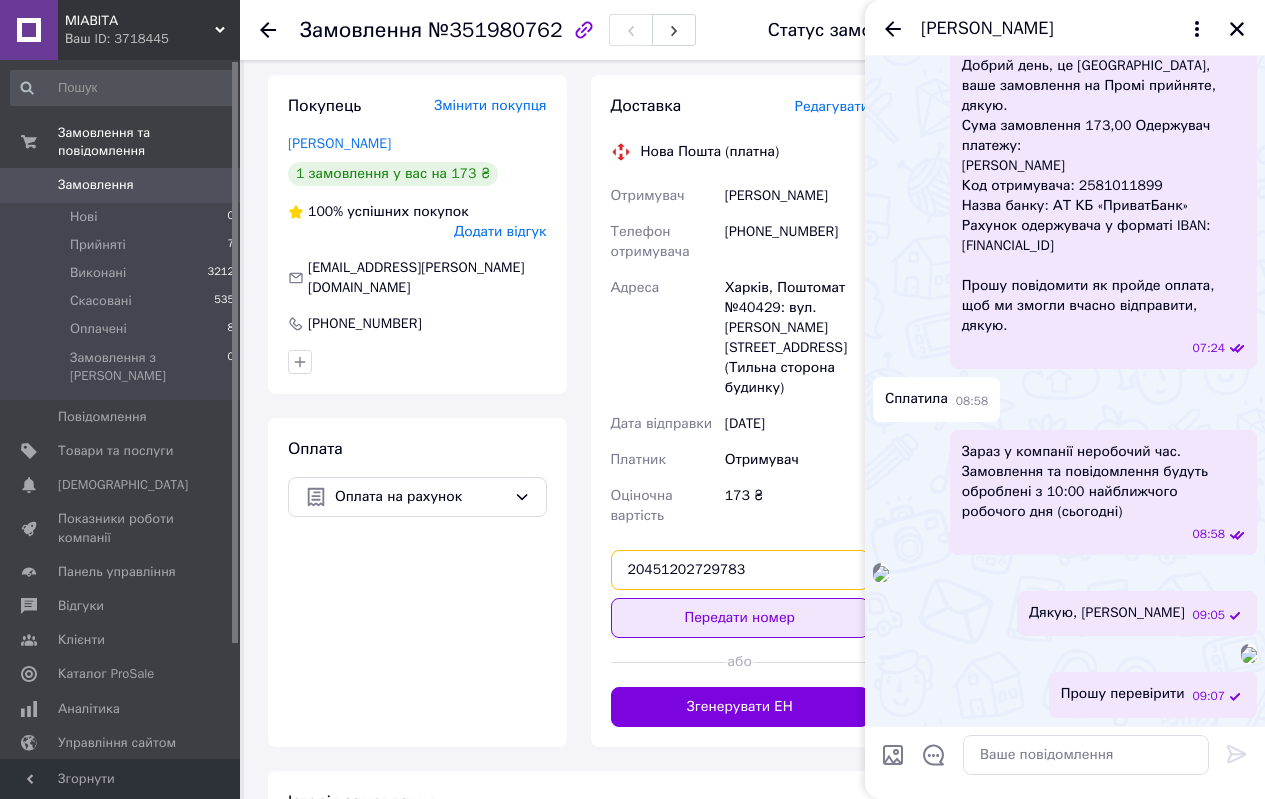 type on "20451202729783" 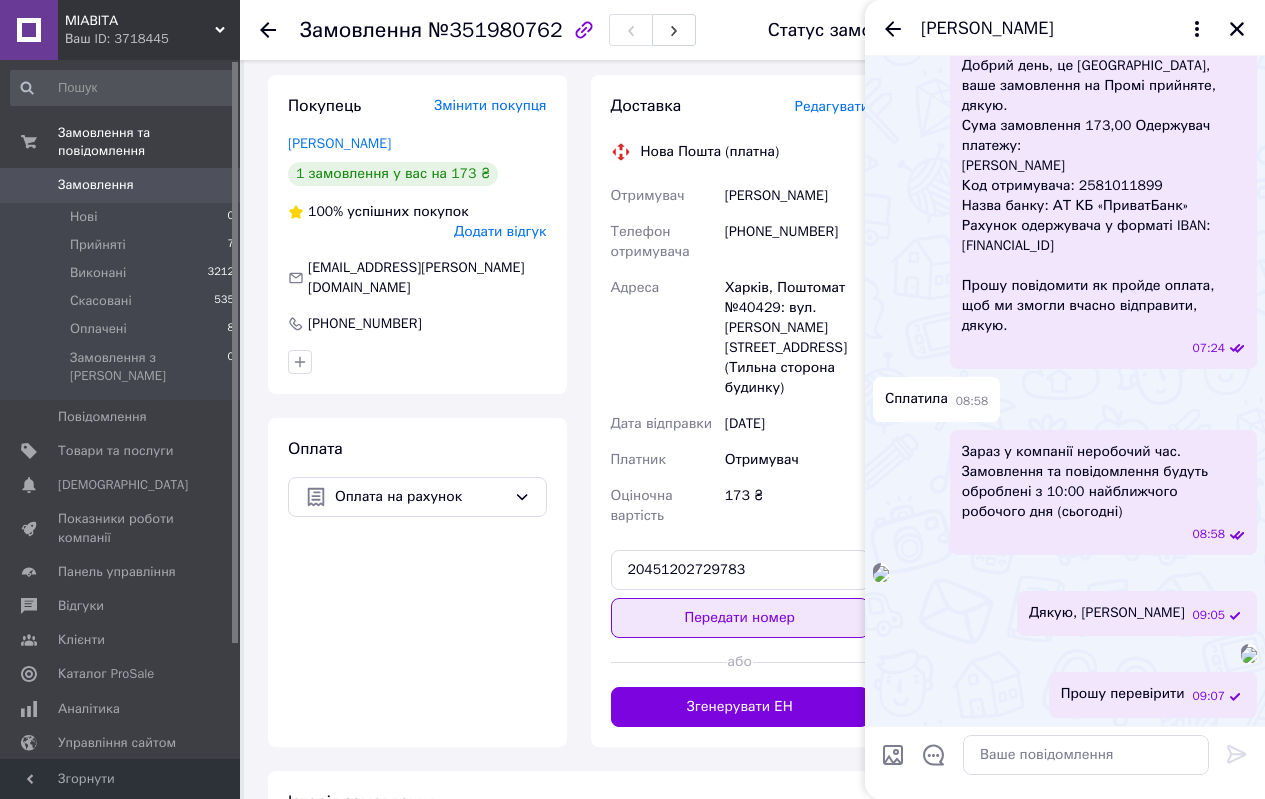 click on "Передати номер" at bounding box center [740, 618] 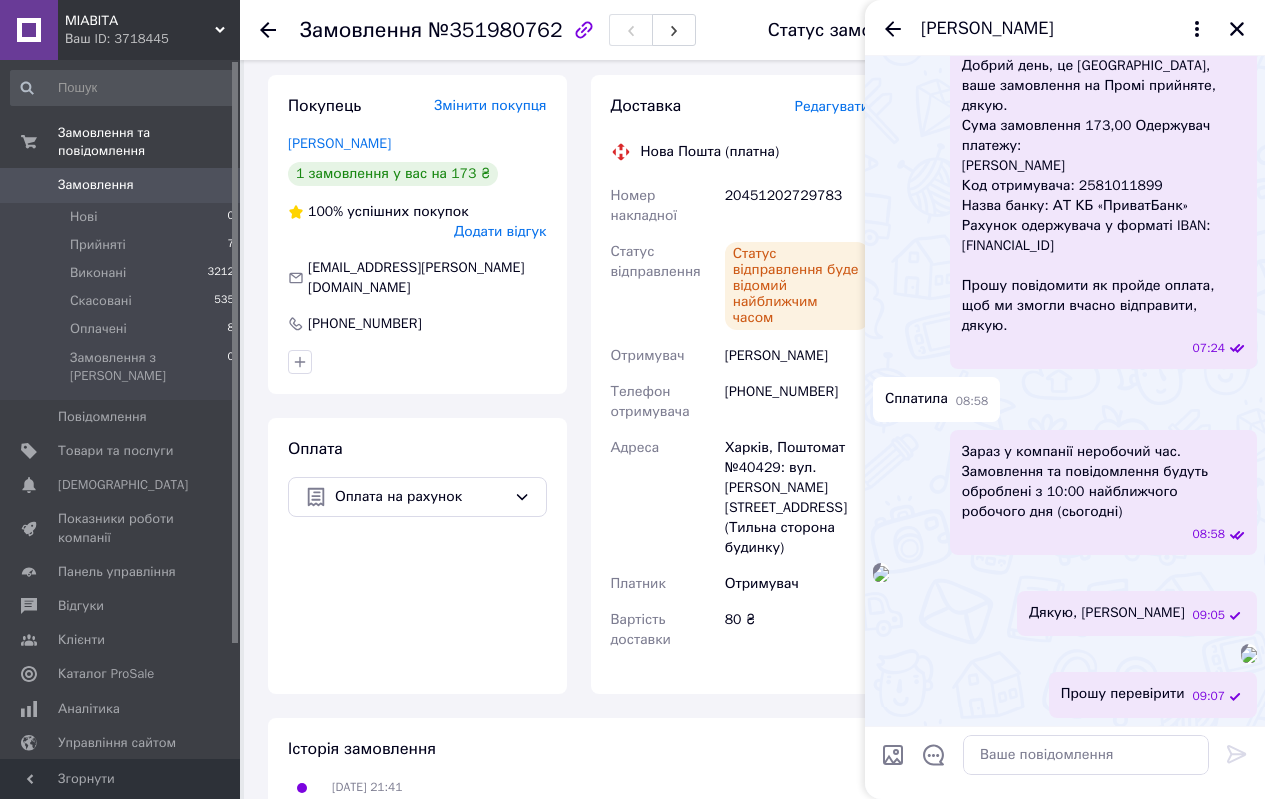 click 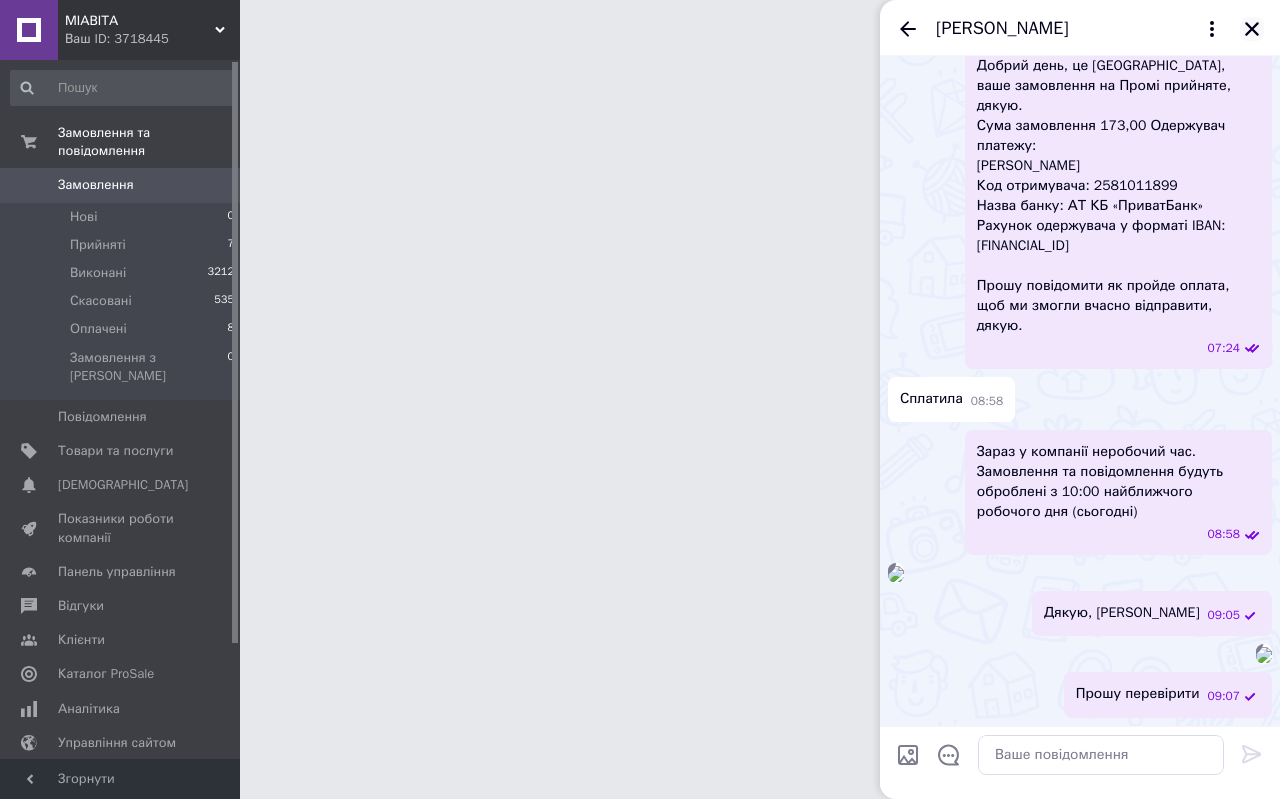 click 